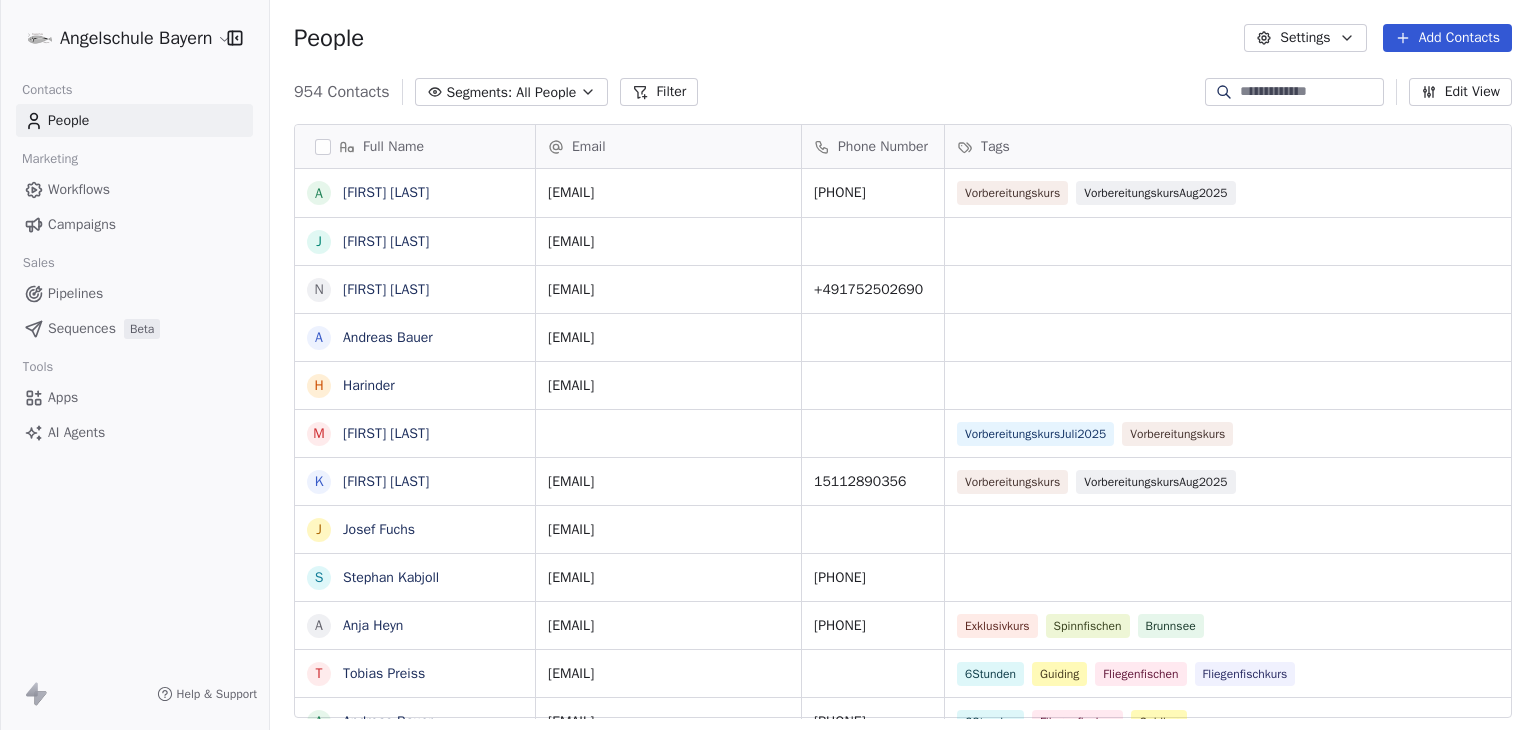 scroll, scrollTop: 0, scrollLeft: 0, axis: both 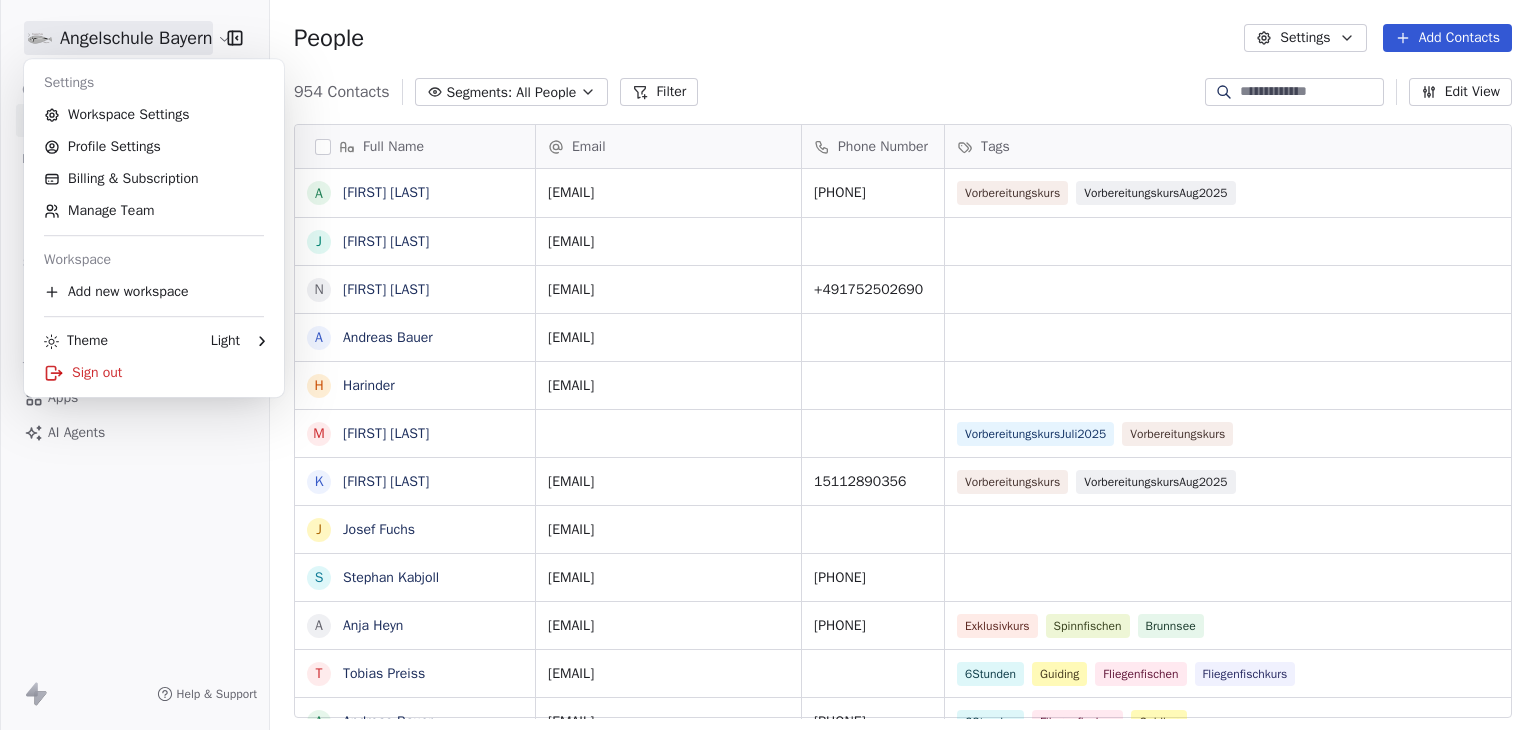 click on "[EMAIL] Contacts People Marketing Workflows Campaigns Sales Pipelines Sequences Beta Tools Apps AI Agents Help & Support People Settings Add Contacts Contacts Segments: All People Filter Edit View Tag Add to Sequence Export Full Name A Anja Binder J Josephine Sittenauer N Nicolas Hinrichs A Andreas Bauer H Harinder M Michaela Eglseer K Korbinian Rudholzer J Josef Fuchs S Stephan Kabjoll A Anja Heyn T Tobias Preiss A Andreas Bauer M Martin Kramer R Reinhard Markin E Eva Niemierski P Paul Dietmaier T Tomas Märkl B Benedikt Gum R Robert Chromic L Leonie Obermeyer L Luisa Schinnerl F Florian Gradl F Franziska Göppner F Fabian Hieronimus W Wilhelm Klaus R Robin Andraschko K Katrin Kabjoll I Ilyas Arslan E Elisa Abt A Andreas Pal M Maximilian Helminger J Jörg Olschewski Email Phone Number Tags Created Date IST Email Marketing Consent Subscribed Email Categories [EMAIL] ([PHONE]) Vorbereitungskurs VorbereitungskursAug2025 [DATE] [TIME] [AM/PM] Subscribed [DATE] [TIME] [AM/PM] Subscribed [EMAIL] [DATE] [TIME] [AM/PM] Subscribed [EMAIL] [DATE] [TIME] [AM/PM] Subscribed [EMAIL] [DATE] [TIME] [AM/PM] Subscribed VorbereitungskursJuli2025 Vorbereitungskurs [DATE] [TIME] [AM/PM] Subscribed [EMAIL] [PHONE] Vorbereitungskurs VorbereitungskursAug2025 [DATE] [TIME] [AM/PM] Subscribed [EMAIL] [DATE] [TIME] [AM/PM] Subscribed [EMAIL] [PHONE] [DATE] [TIME] [AM/PM] Subscribed [EMAIL] [PHONE] [DATE] [TIME] [AM/PM] Subscribed [EMAIL] [PHONE] Exklusivkurs Spinnfischen Brunnsee [DATE] [TIME] [AM/PM] Subscribed [EMAIL] [PHONE] Guiding Fliegenfischen Fliegenfischkurs [DATE] [TIME] [AM/PM] Subscribed [PHONE]" at bounding box center [768, 365] 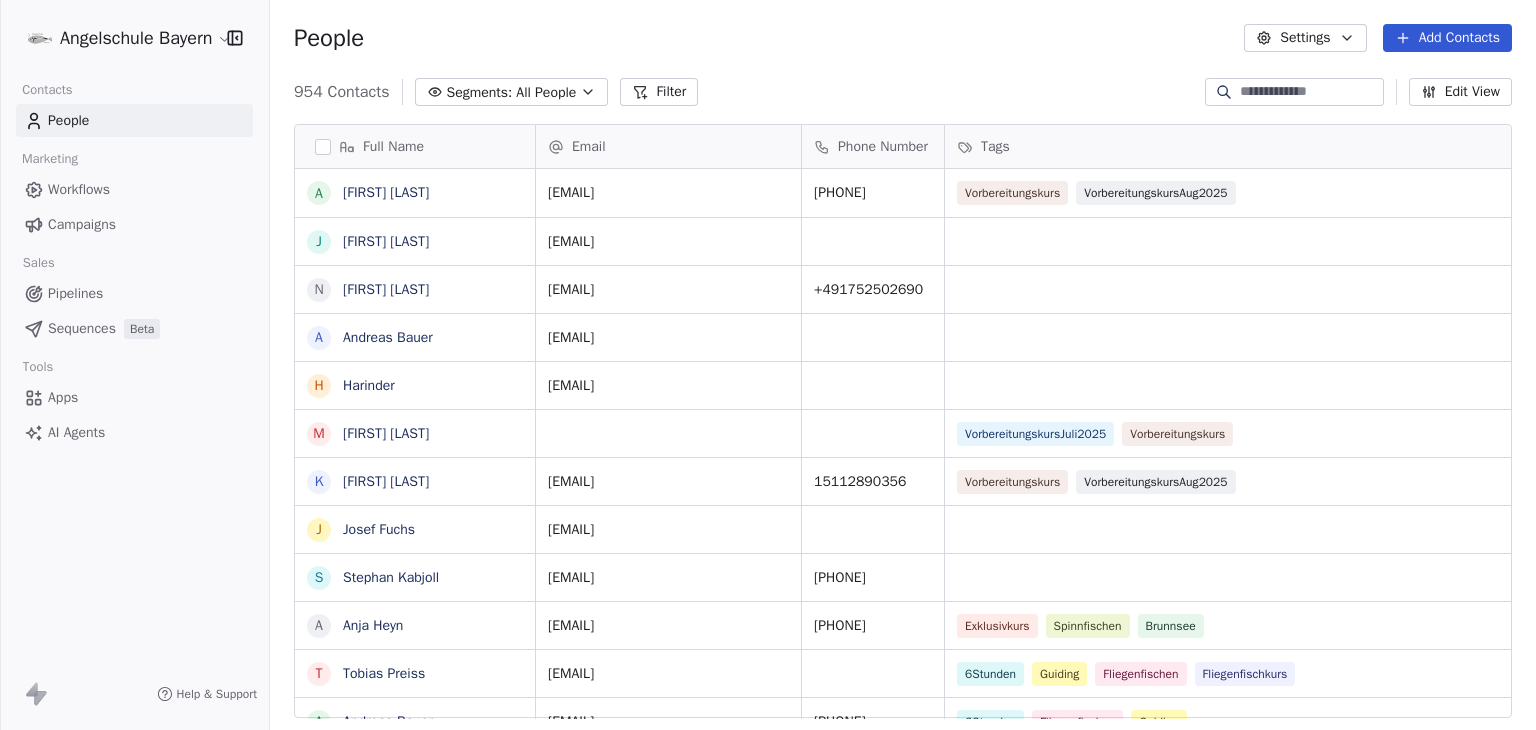 click on "[EMAIL] Contacts People Marketing Workflows Campaigns Sales Pipelines Sequences Beta Tools Apps AI Agents Help & Support People Settings Add Contacts Contacts Segments: All People Filter Edit View Tag Add to Sequence Export Full Name A Anja Binder J Josephine Sittenauer N Nicolas Hinrichs A Andreas Bauer H Harinder M Michaela Eglseer K Korbinian Rudholzer J Josef Fuchs S Stephan Kabjoll A Anja Heyn T Tobias Preiss A Andreas Bauer M Martin Kramer R Reinhard Markin E Eva Niemierski P Paul Dietmaier T Tomas Märkl B Benedikt Gum R Robert Chromic L Leonie Obermeyer L Luisa Schinnerl F Florian Gradl F Franziska Göppner F Fabian Hieronimus W Wilhelm Klaus R Robin Andraschko K Katrin Kabjoll I Ilyas Arslan E Elisa Abt A Andreas Pal M Maximilian Helminger J Jörg Olschewski Email Phone Number Tags Created Date IST Email Marketing Consent Subscribed Email Categories [EMAIL] ([PHONE]) Vorbereitungskurs VorbereitungskursAug2025 [DATE] [TIME] [AM/PM] Subscribed [DATE] [TIME] [AM/PM] Subscribed [EMAIL] [DATE] [TIME] [AM/PM] Subscribed [EMAIL] [DATE] [TIME] [AM/PM] Subscribed [EMAIL] [DATE] [TIME] [AM/PM] Subscribed VorbereitungskursJuli2025 Vorbereitungskurs [DATE] [TIME] [AM/PM] Subscribed [EMAIL] [PHONE] Vorbereitungskurs VorbereitungskursAug2025 [DATE] [TIME] [AM/PM] Subscribed [EMAIL] [DATE] [TIME] [AM/PM] Subscribed [EMAIL] [PHONE] [DATE] [TIME] [AM/PM] Subscribed [EMAIL] [PHONE] [DATE] [TIME] [AM/PM] Subscribed [EMAIL] [PHONE] Exklusivkurs Spinnfischen Brunnsee [DATE] [TIME] [AM/PM] Subscribed [EMAIL] [PHONE] Guiding Fliegenfischen Fliegenfischkurs [DATE] [TIME] [AM/PM] Subscribed [PHONE]" at bounding box center (768, 365) 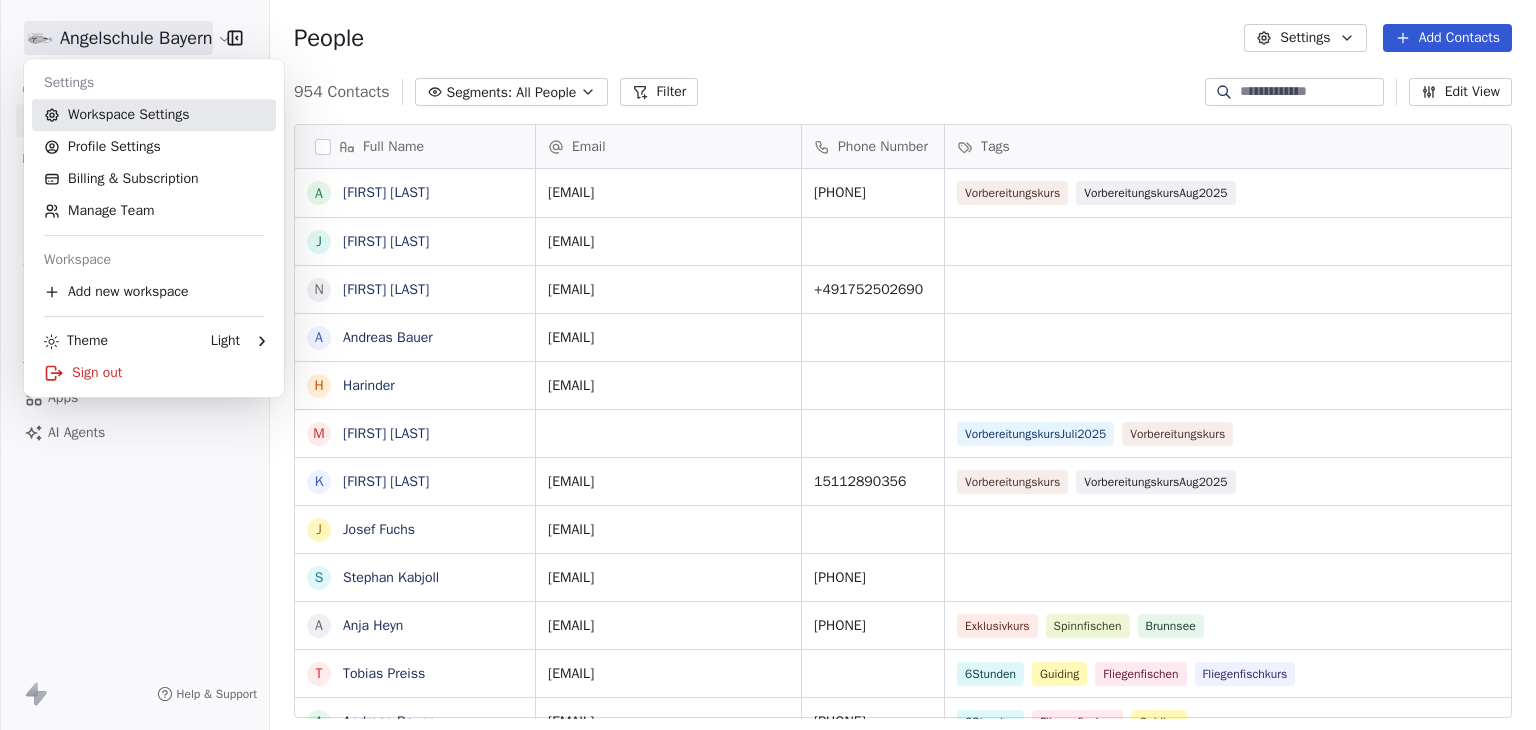click on "Workspace Settings" at bounding box center [154, 115] 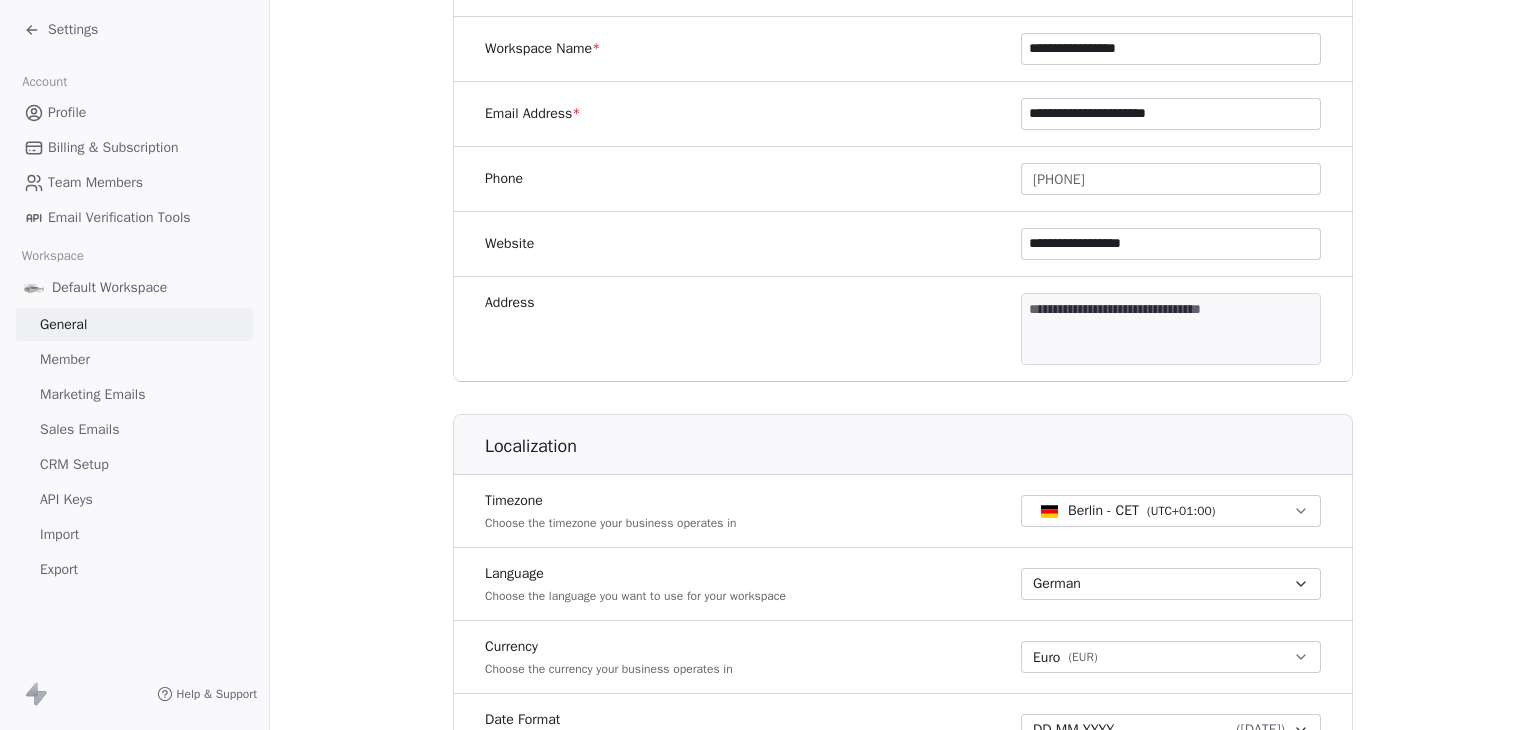 scroll, scrollTop: 500, scrollLeft: 0, axis: vertical 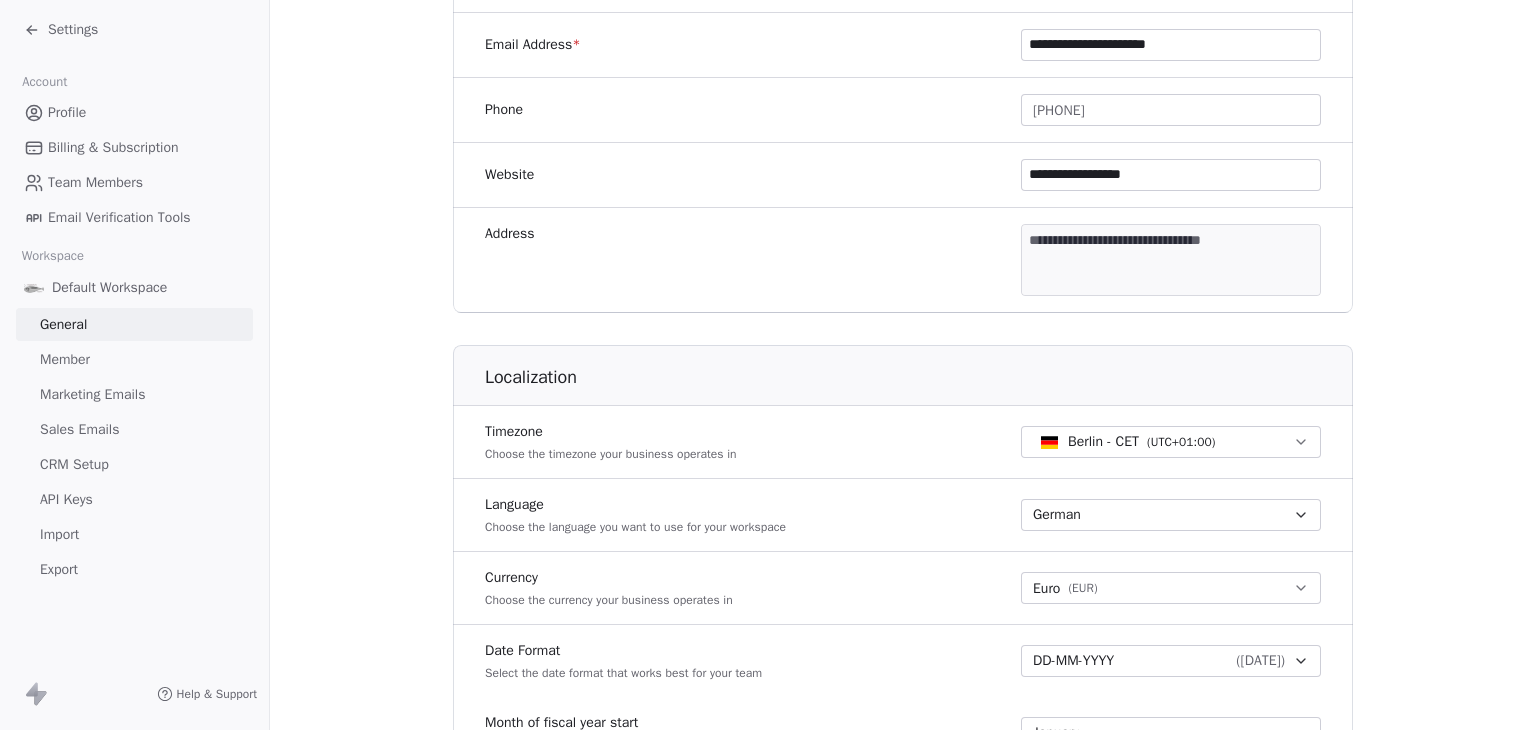 click on "Sales Emails" at bounding box center (79, 429) 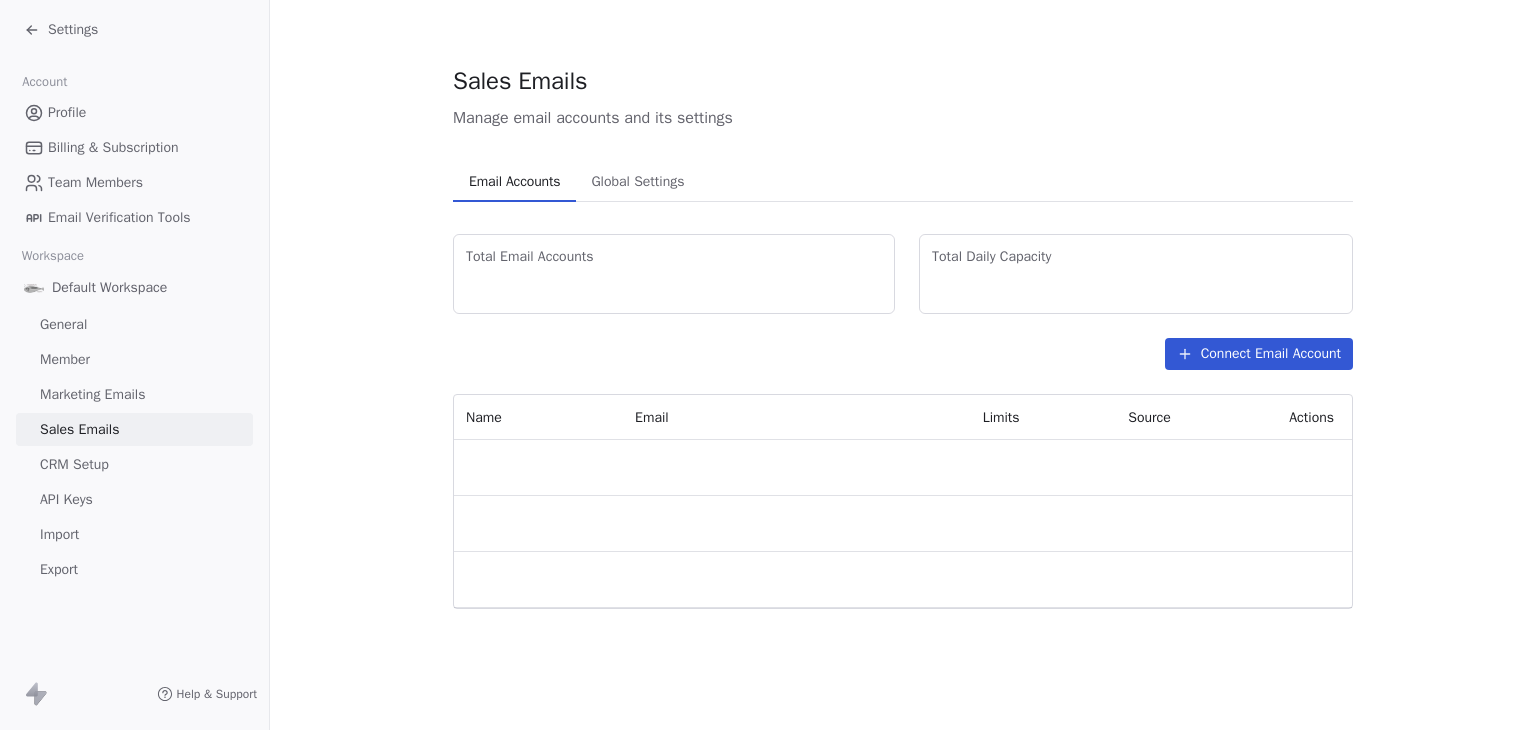 scroll, scrollTop: 0, scrollLeft: 0, axis: both 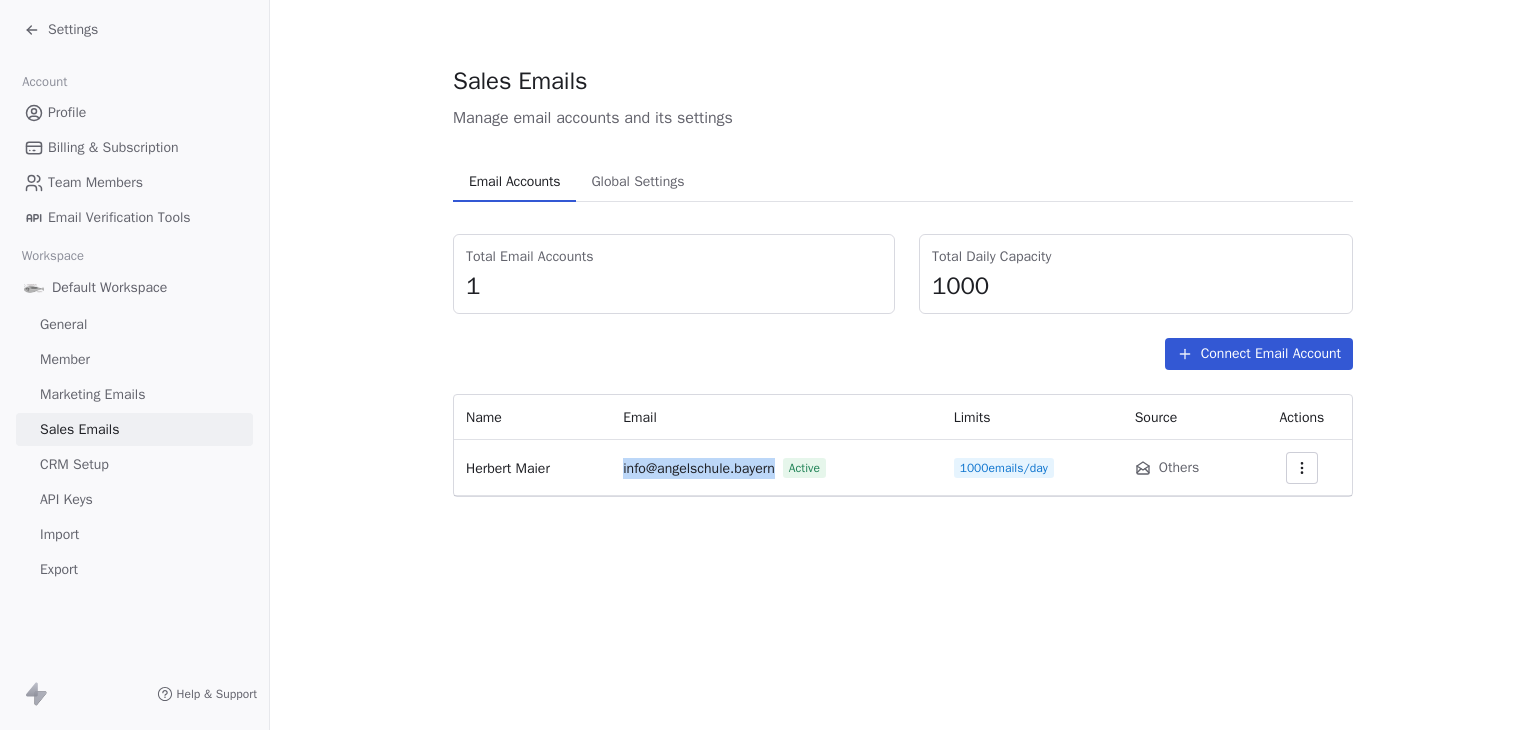 drag, startPoint x: 612, startPoint y: 461, endPoint x: 784, endPoint y: 473, distance: 172.41809 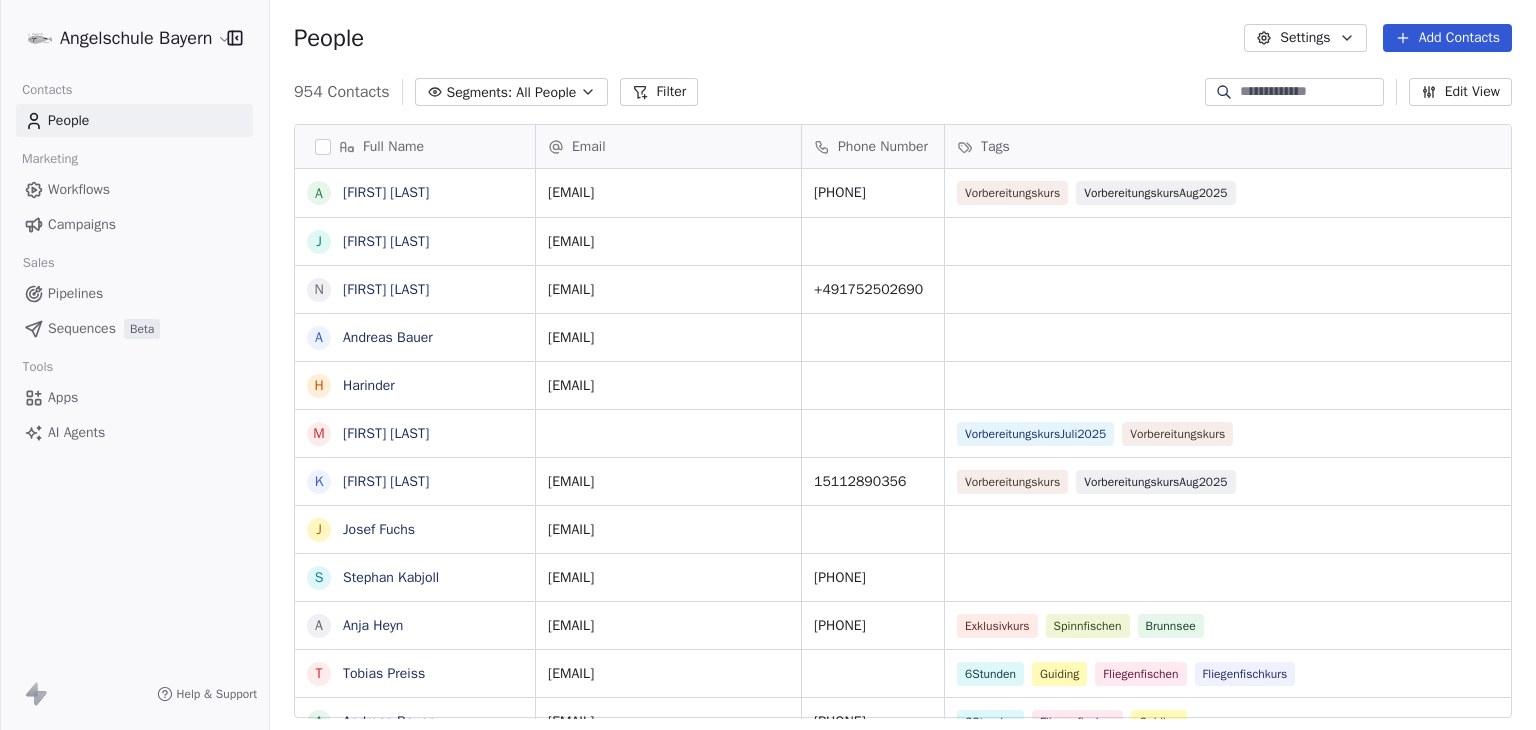 scroll, scrollTop: 16, scrollLeft: 16, axis: both 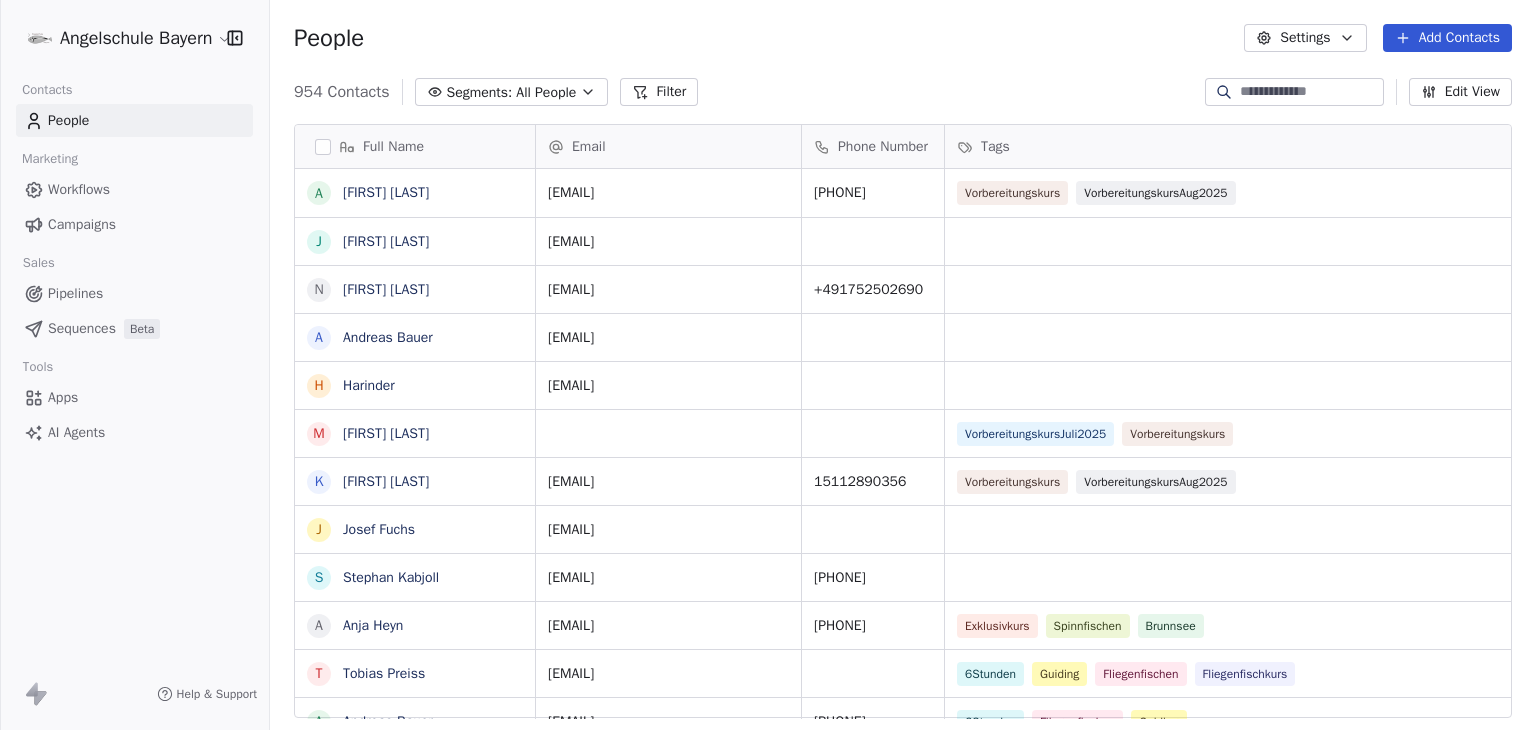click at bounding box center (1310, 92) 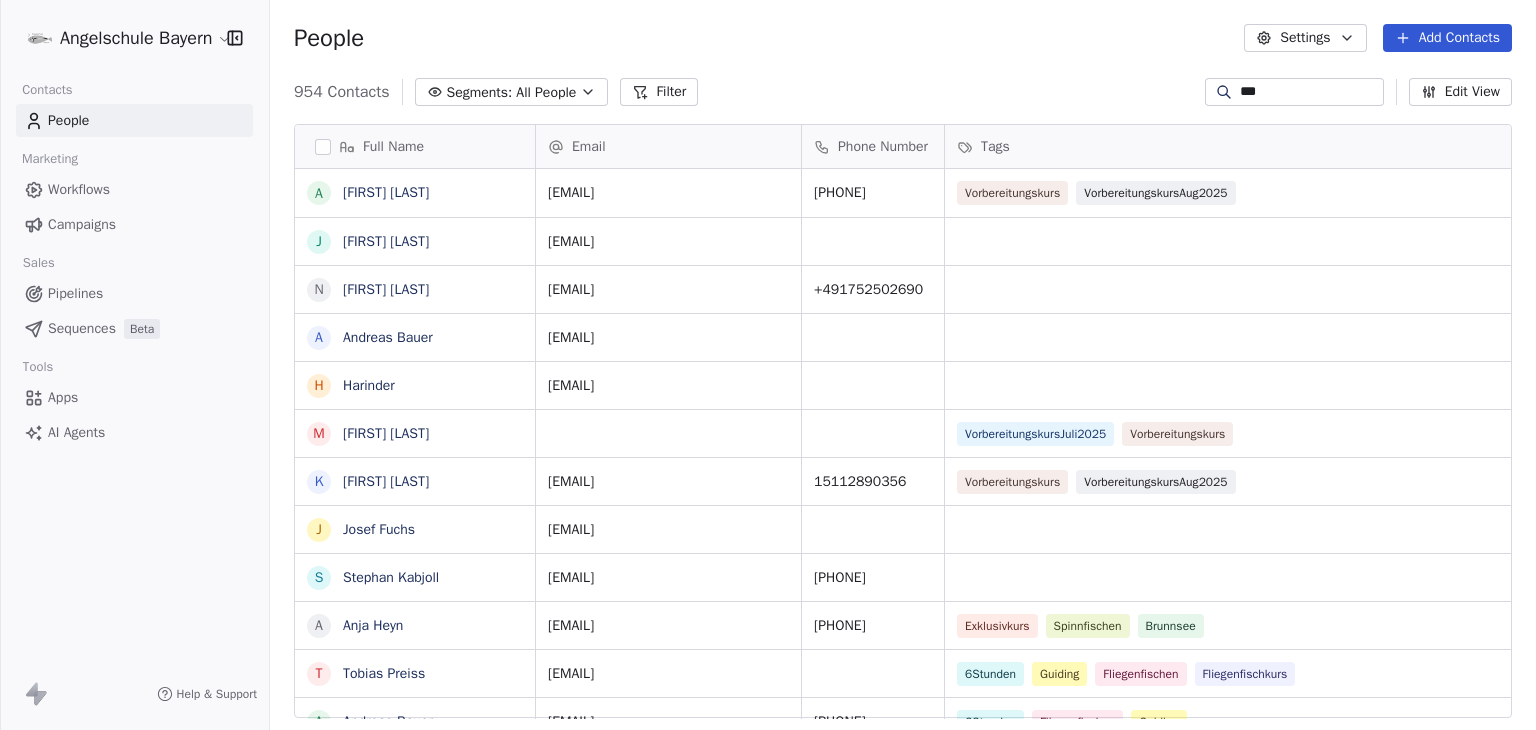 type on "****" 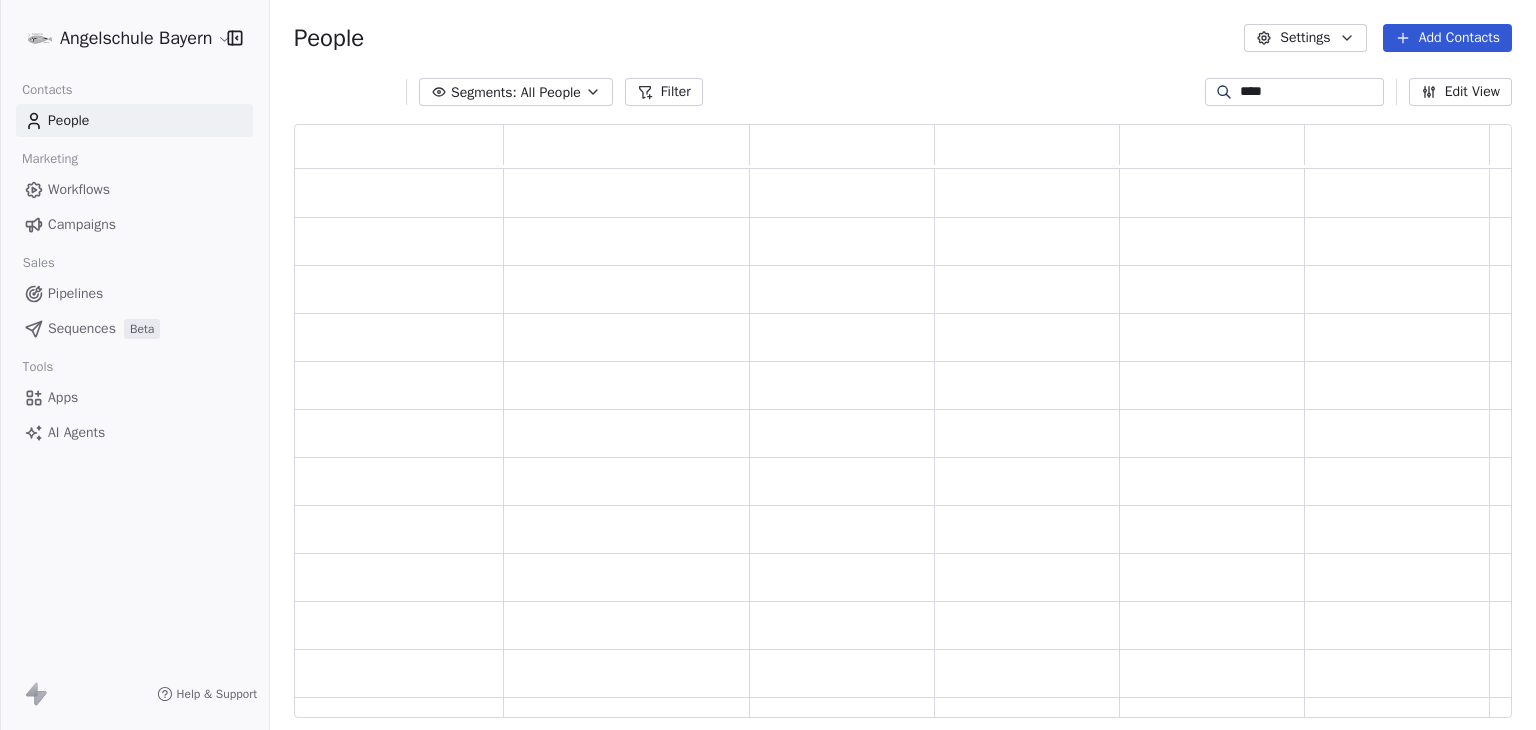 scroll, scrollTop: 16, scrollLeft: 16, axis: both 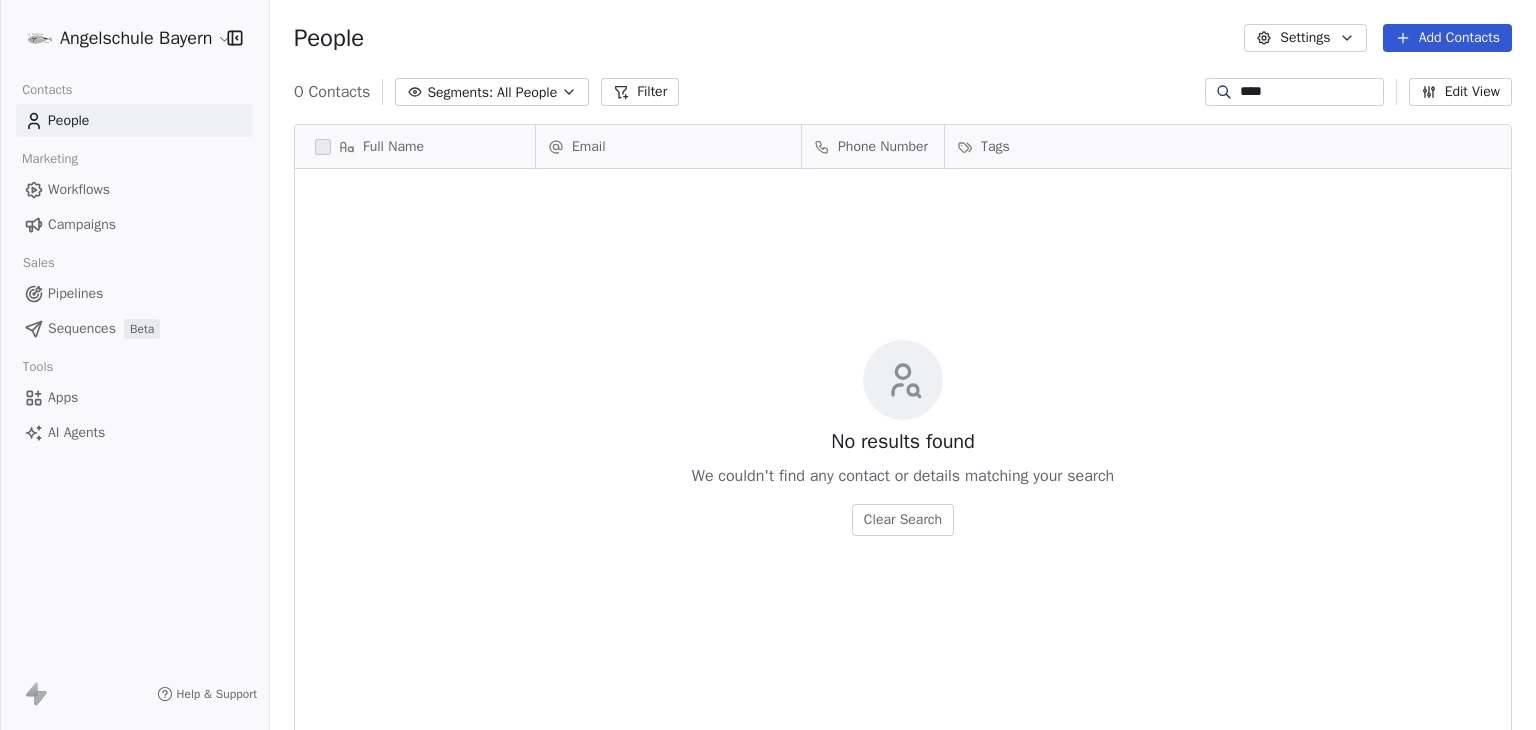type 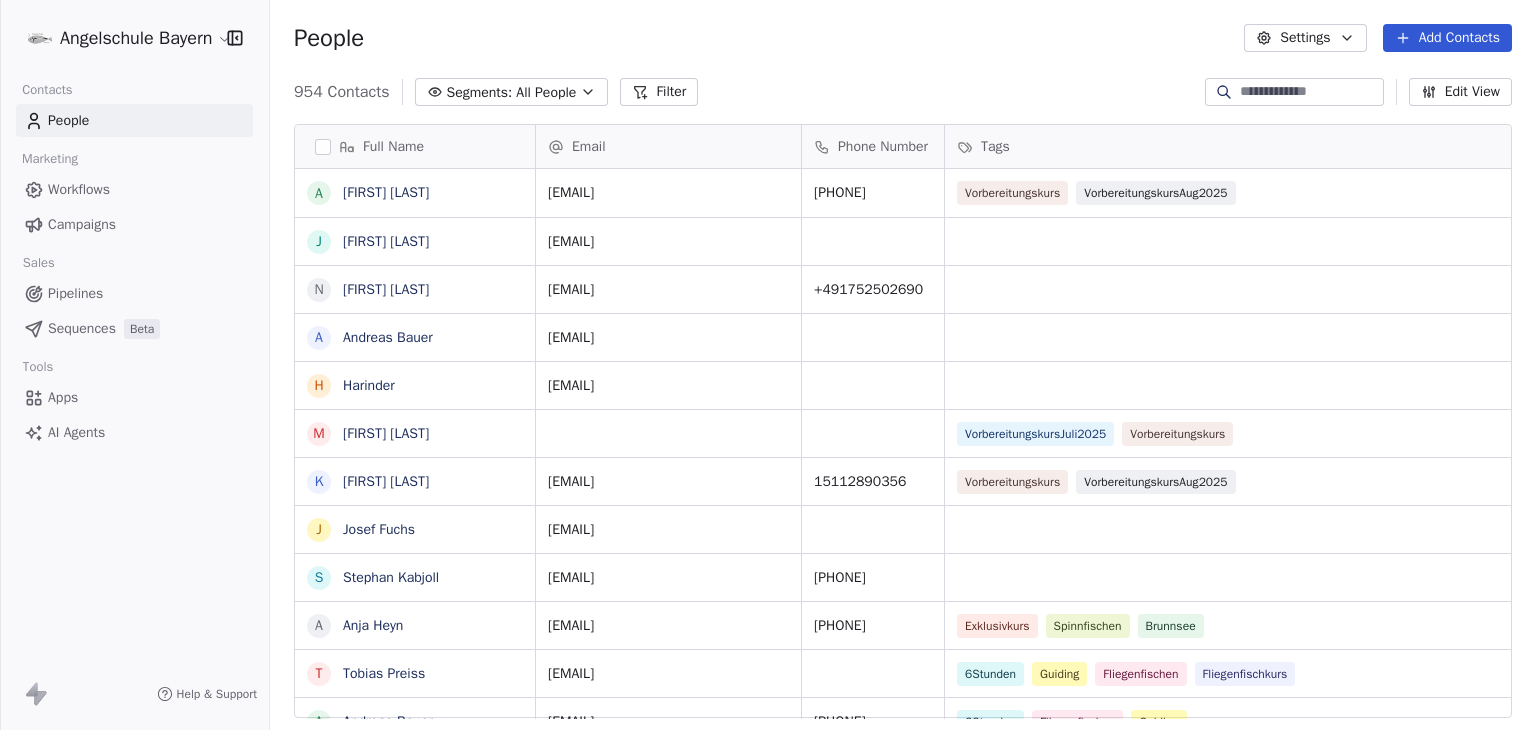 click on "Add Contacts" at bounding box center (1447, 38) 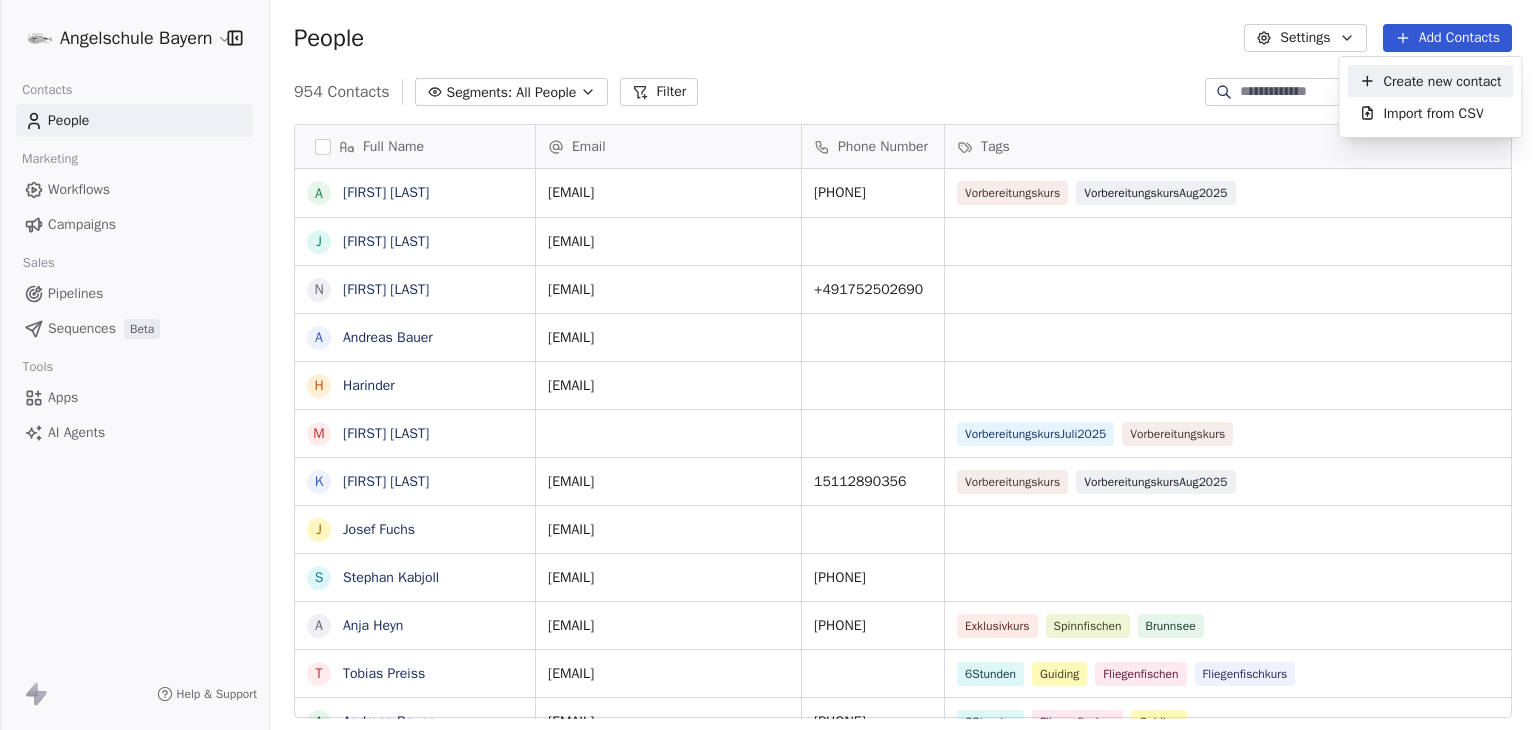 click on "Create new contact" at bounding box center (1442, 81) 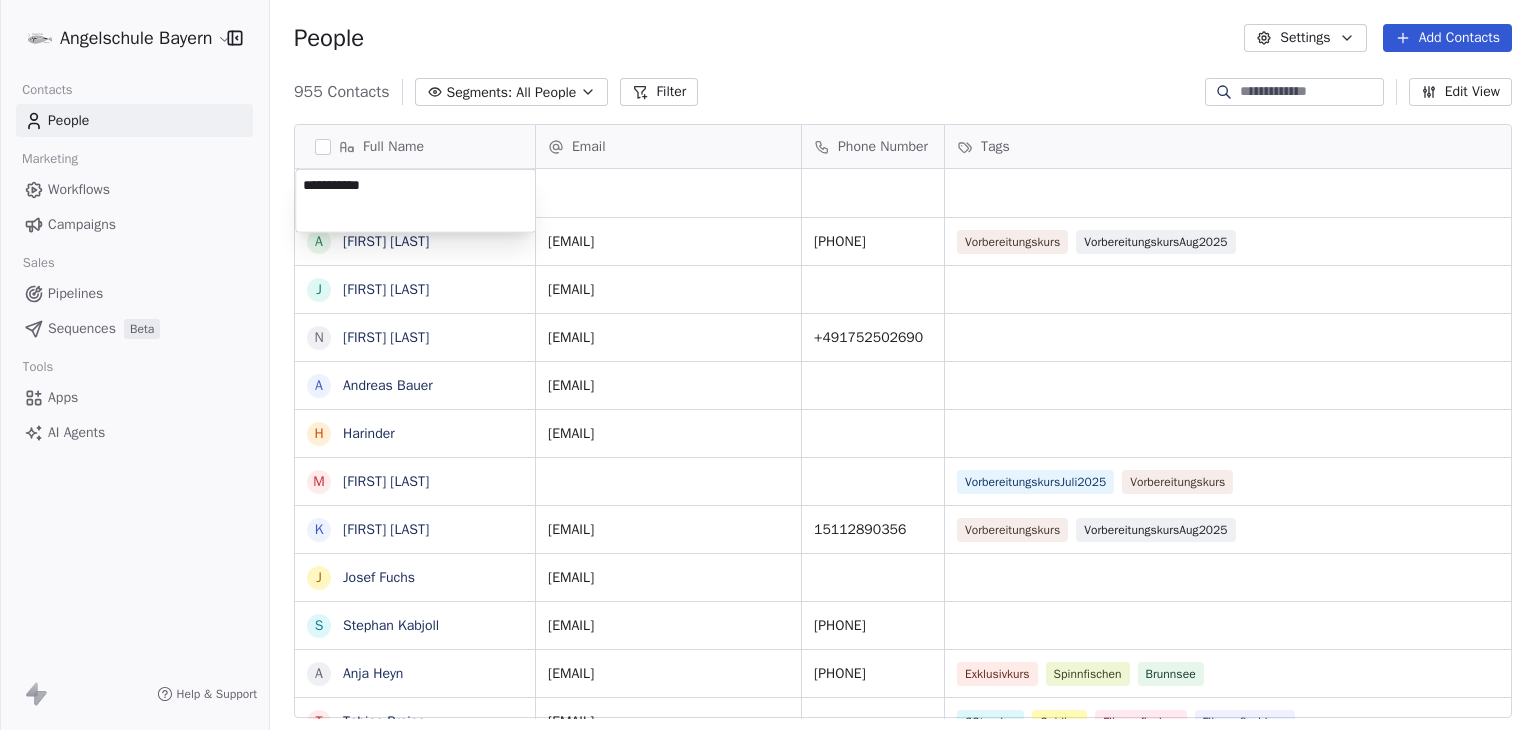 type on "**********" 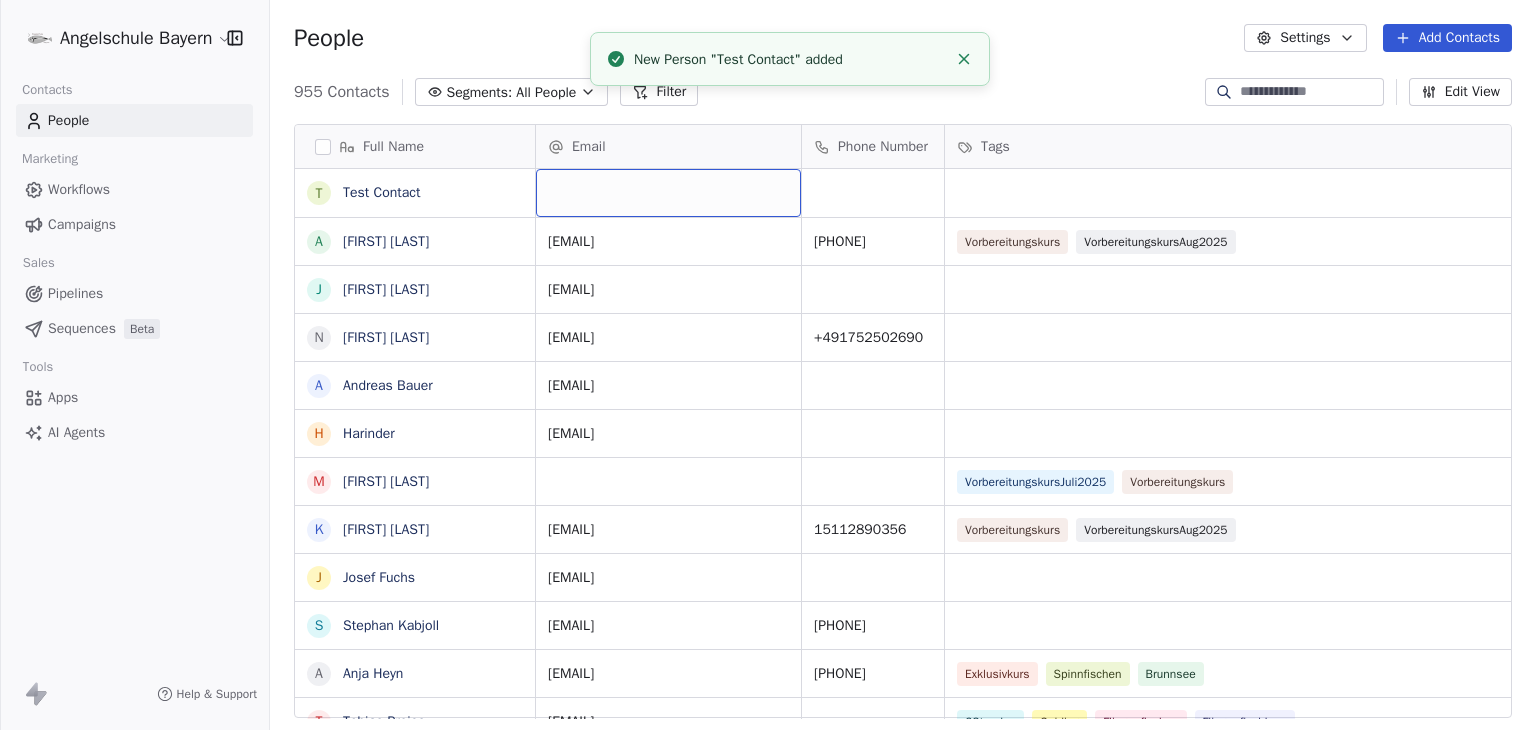click at bounding box center [668, 193] 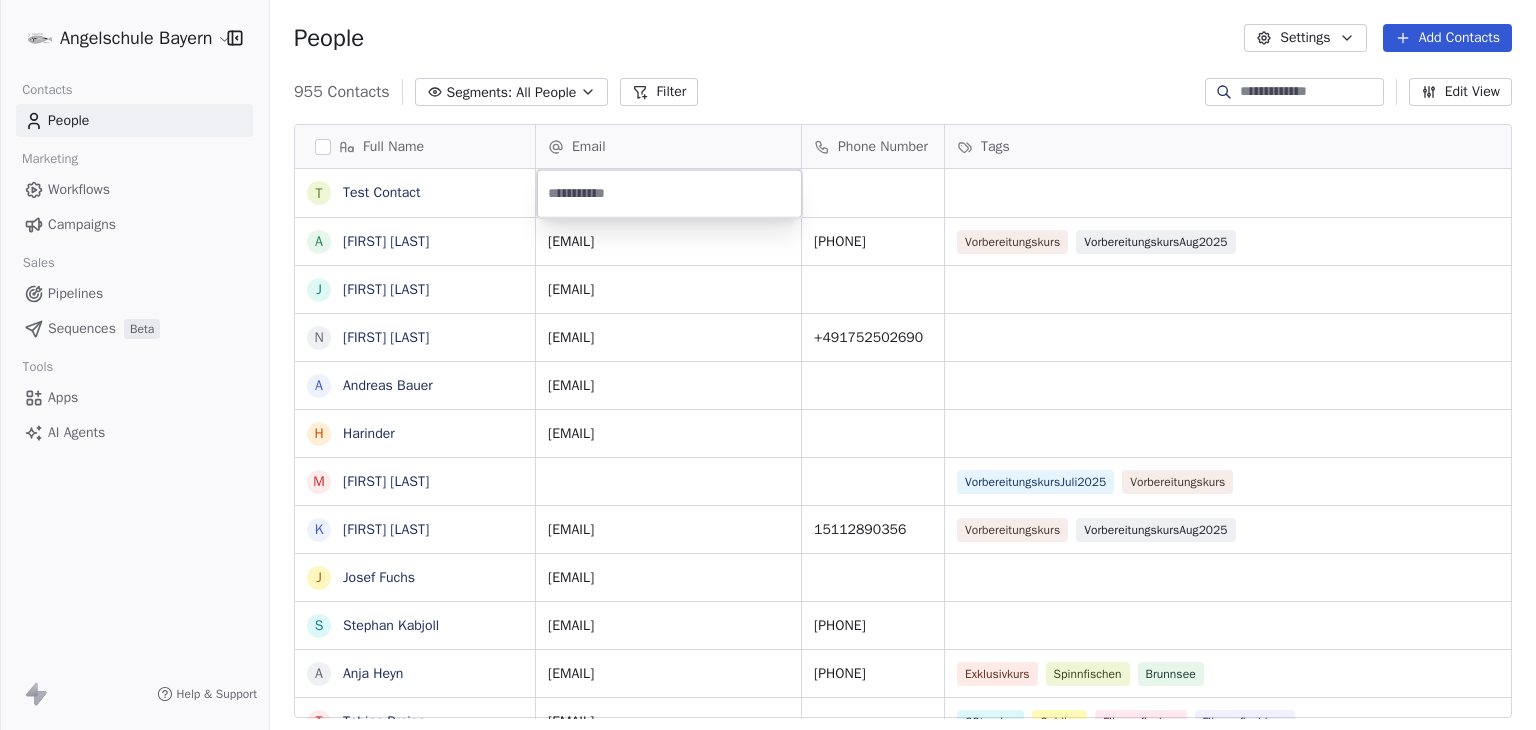 drag, startPoint x: 748, startPoint y: 52, endPoint x: 652, endPoint y: 157, distance: 142.27087 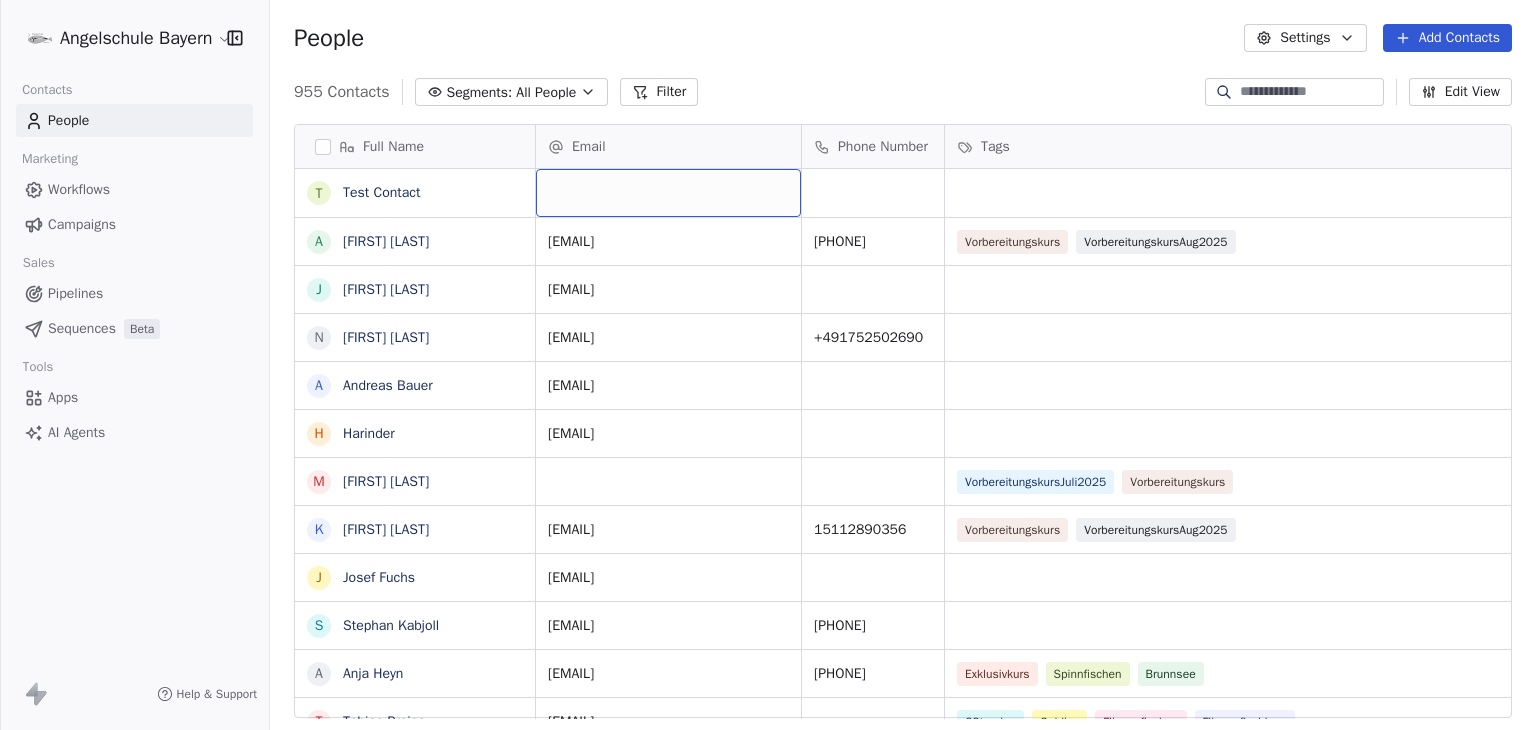 click at bounding box center [668, 193] 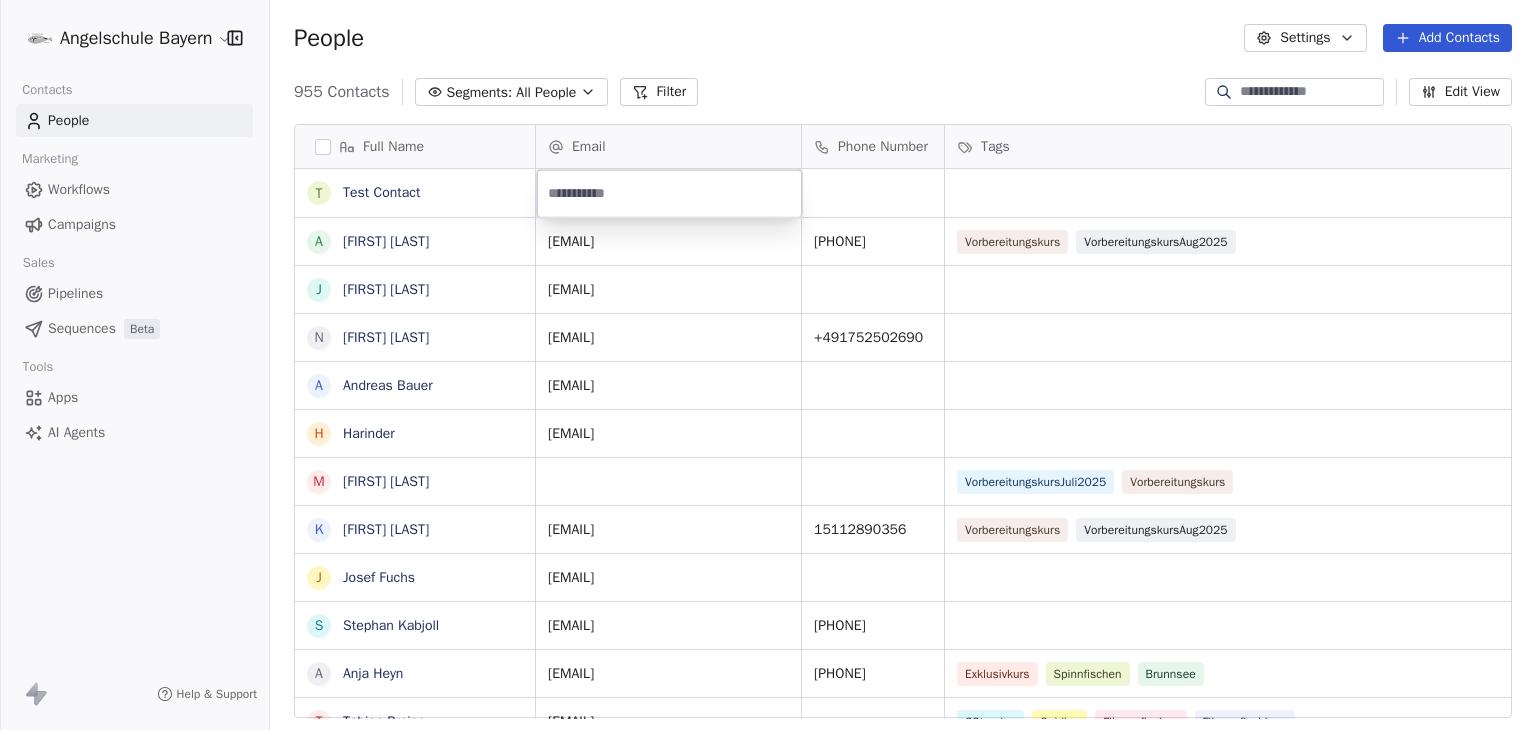 type on "**********" 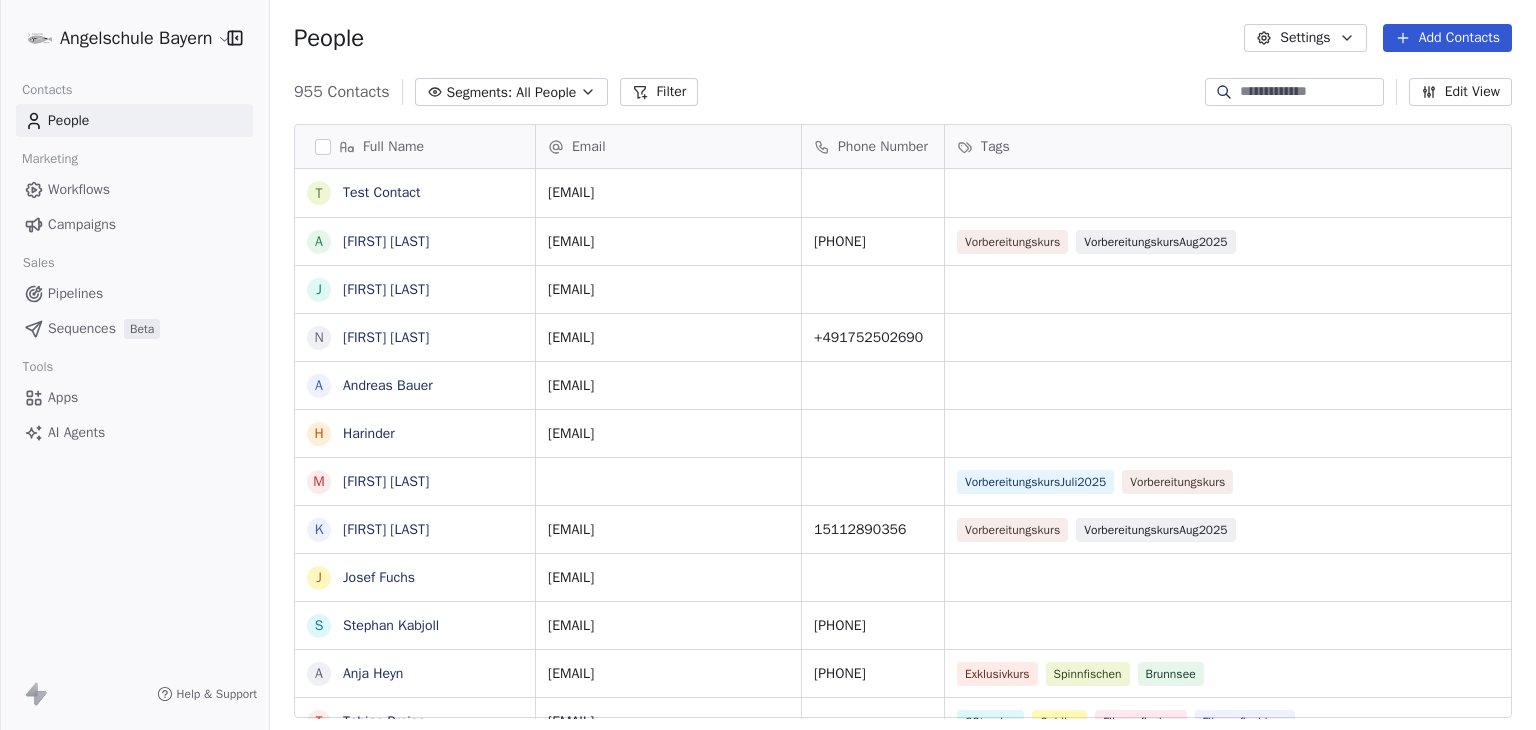 click on "955 Contacts Segments: All People Filter Edit View" at bounding box center [903, 92] 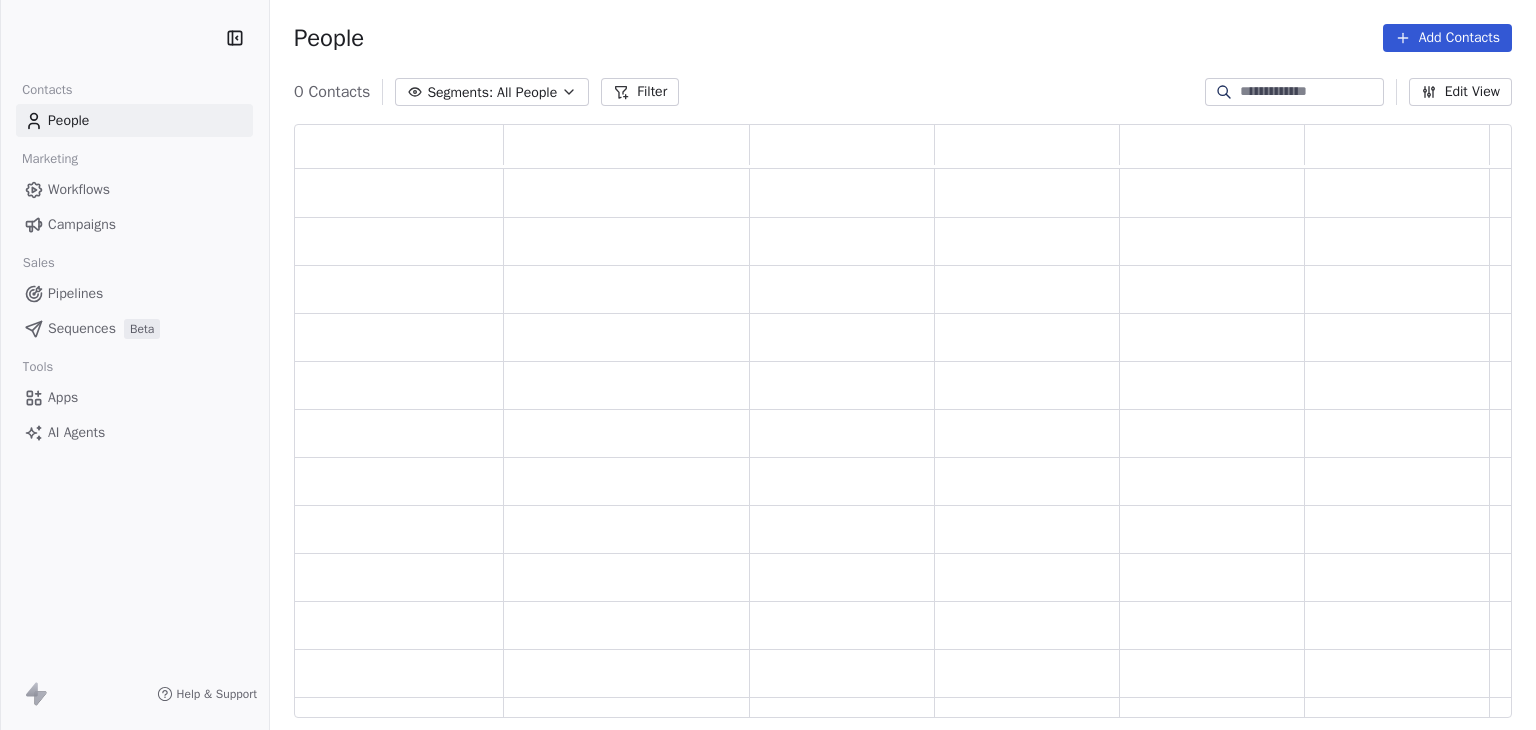 scroll, scrollTop: 0, scrollLeft: 0, axis: both 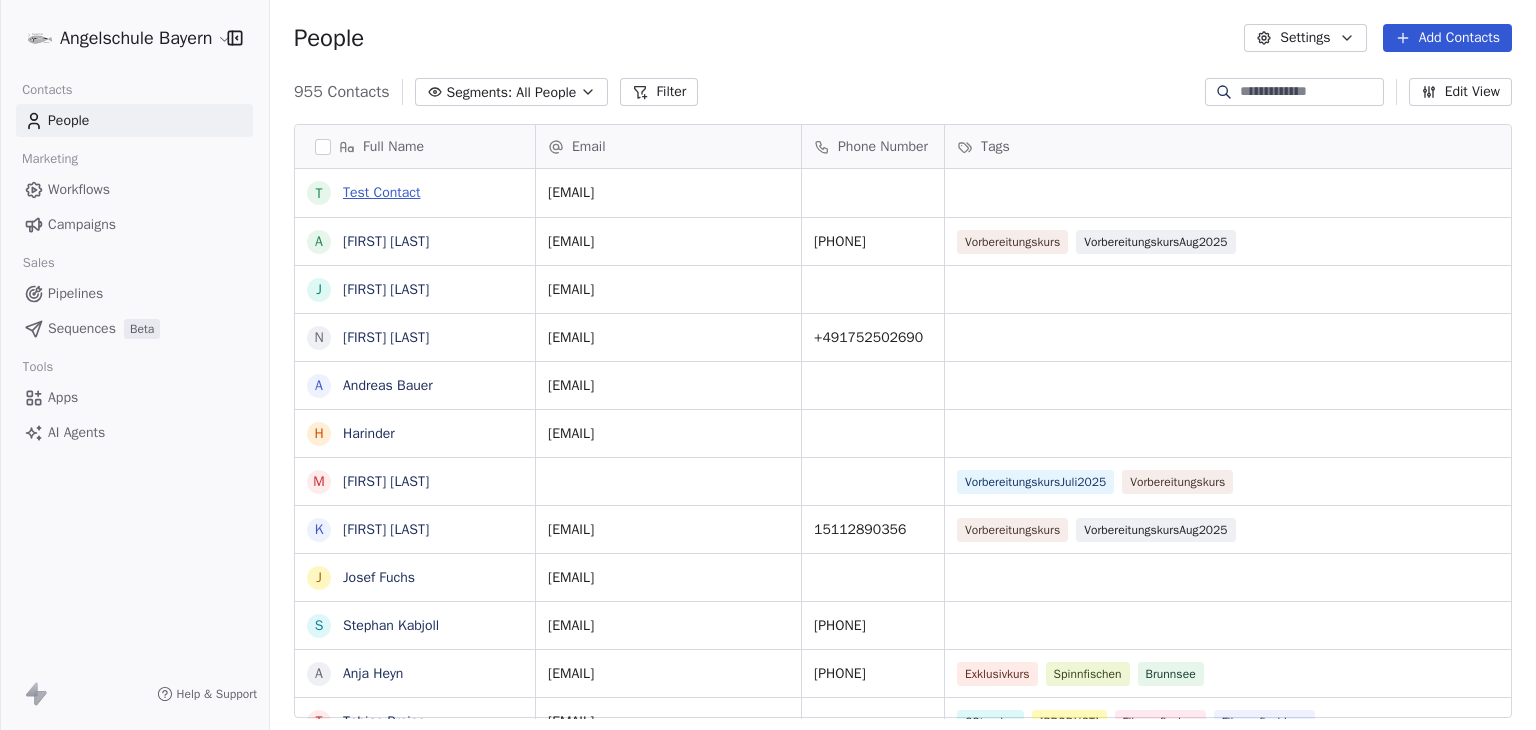 click on "Test Contact" at bounding box center [381, 192] 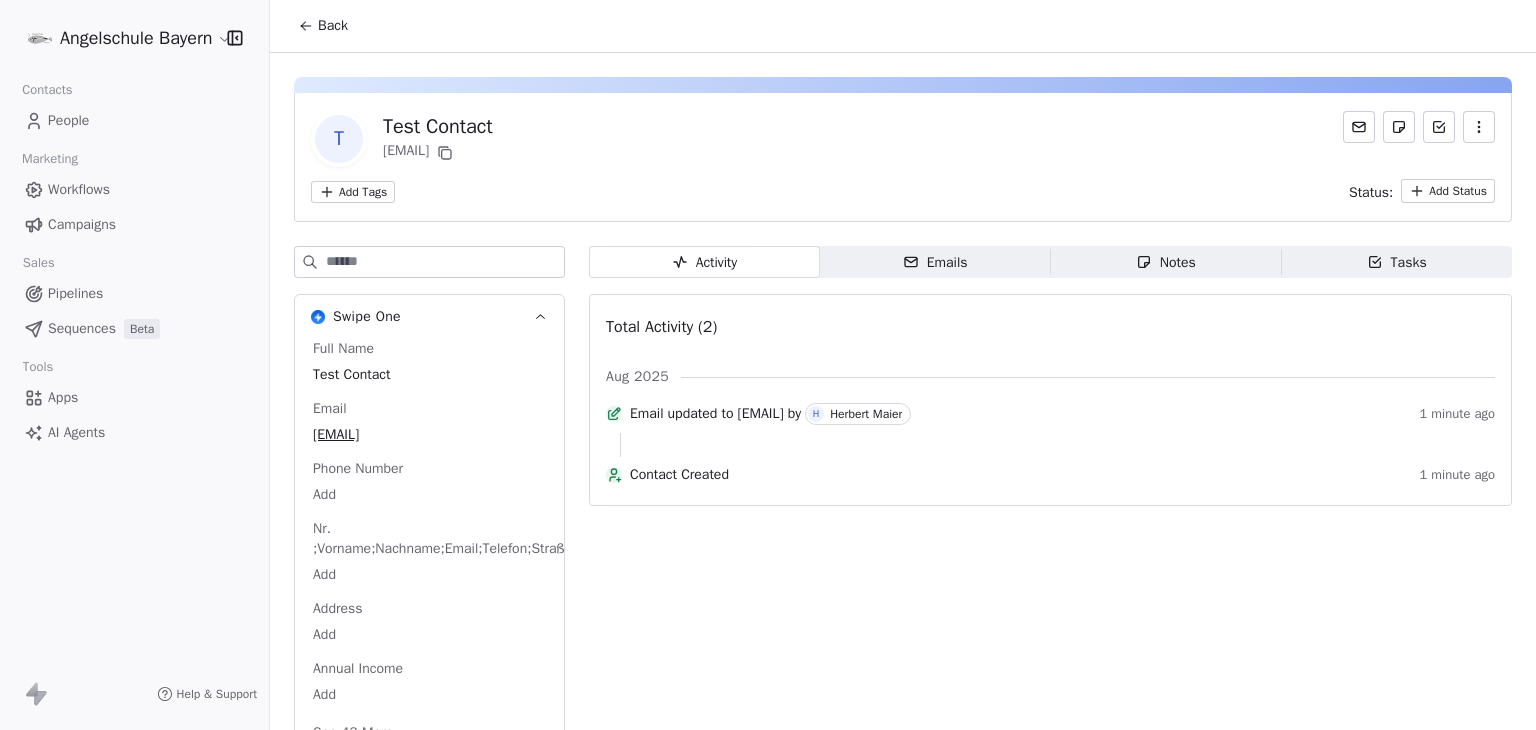 click on "Emails Emails" at bounding box center [935, 262] 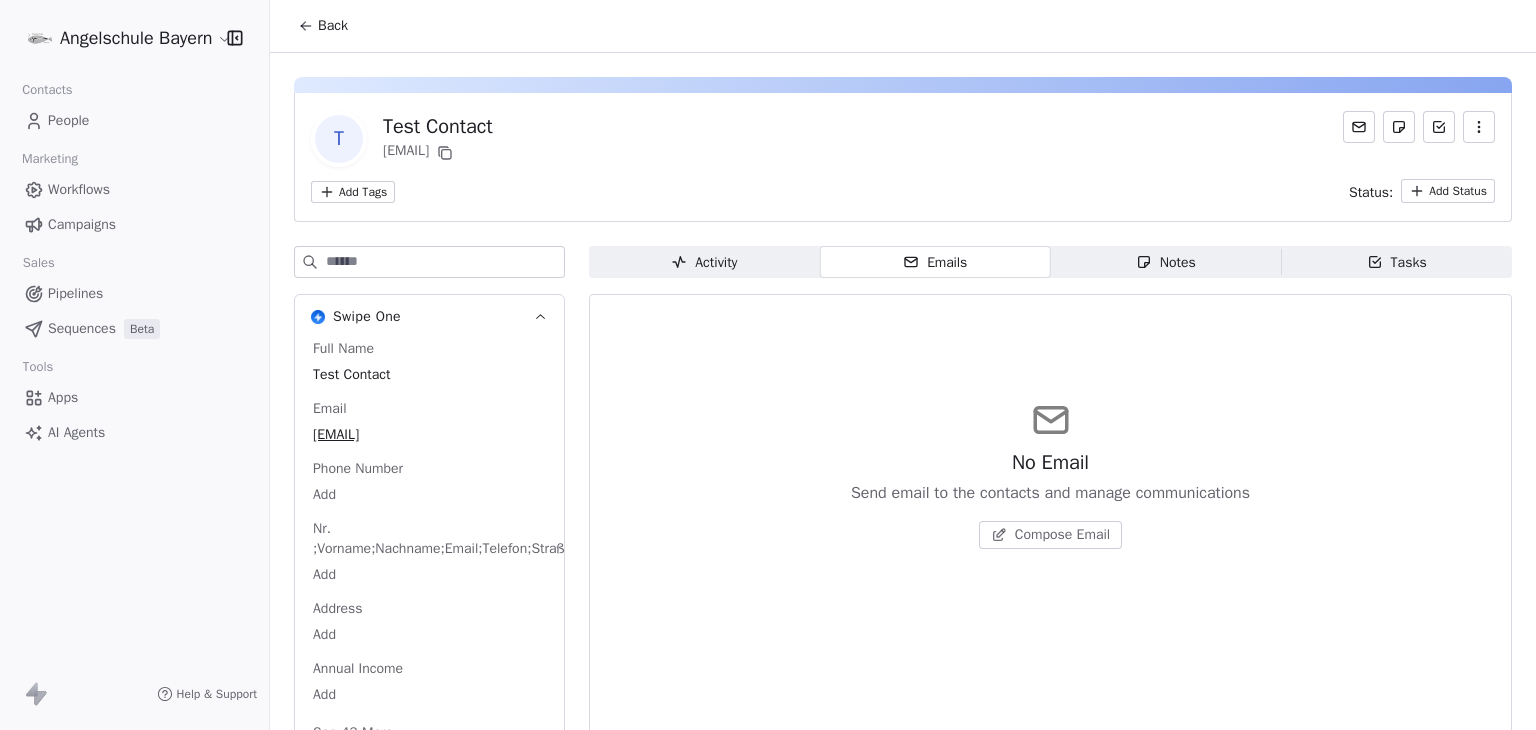 click on "Compose Email" at bounding box center (1062, 535) 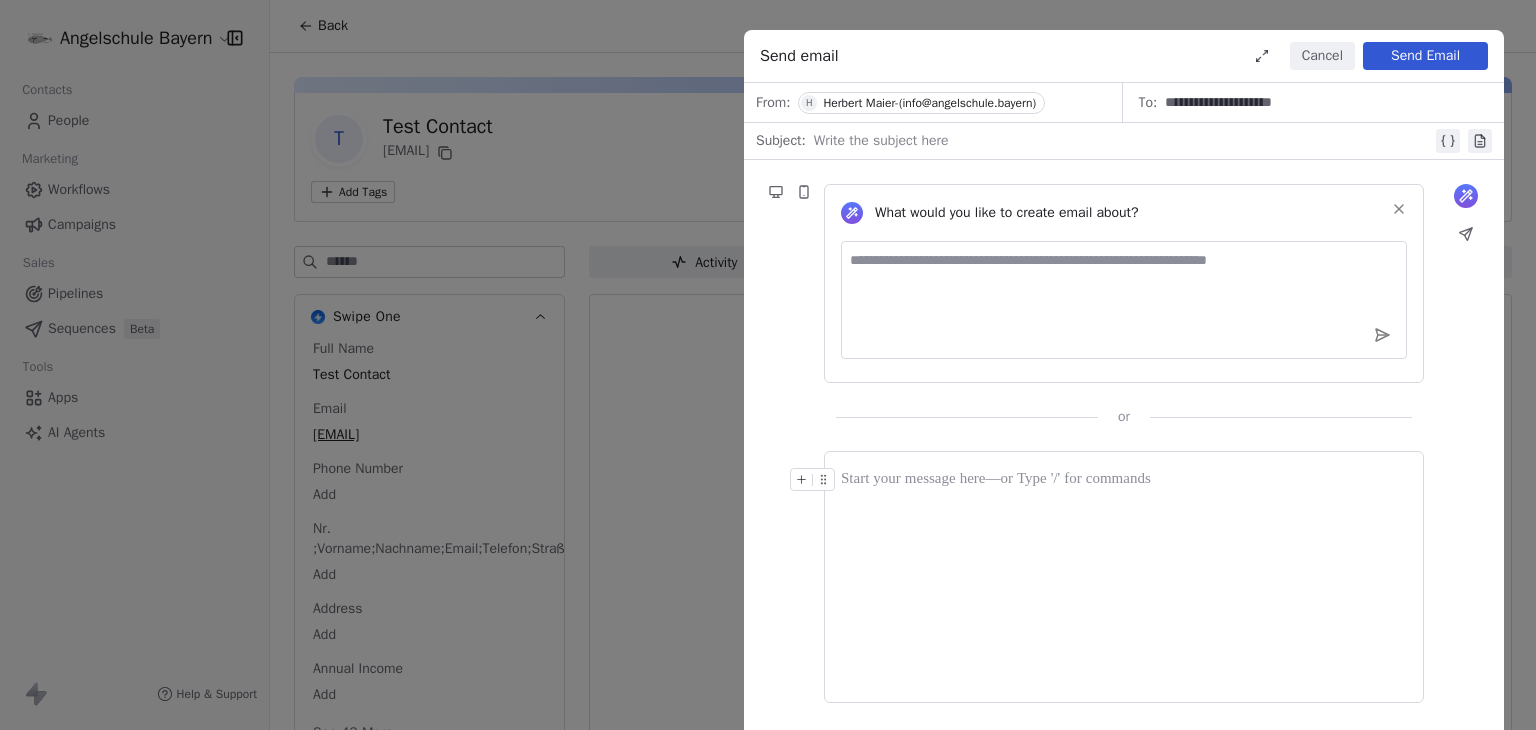 click at bounding box center (1124, 577) 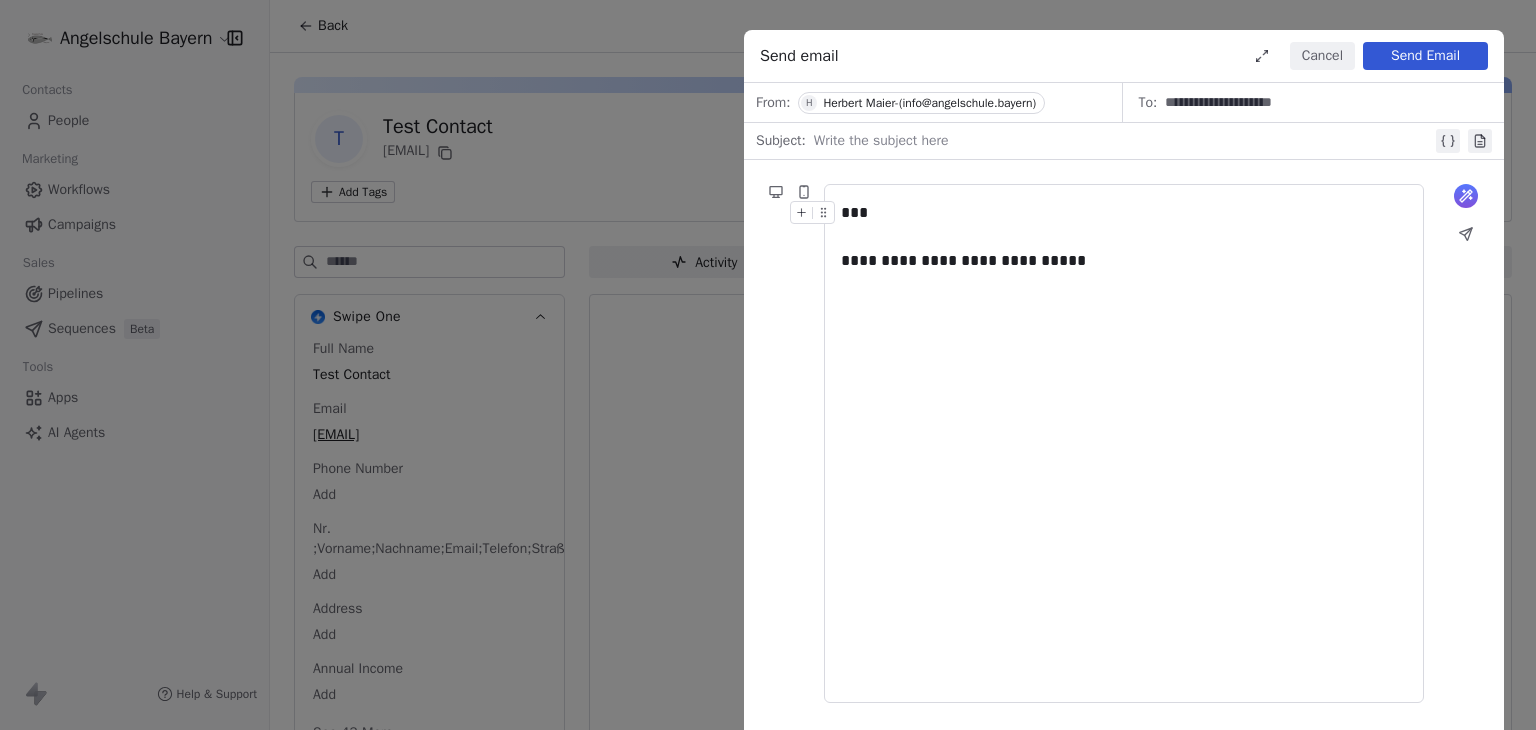 click at bounding box center [1123, 141] 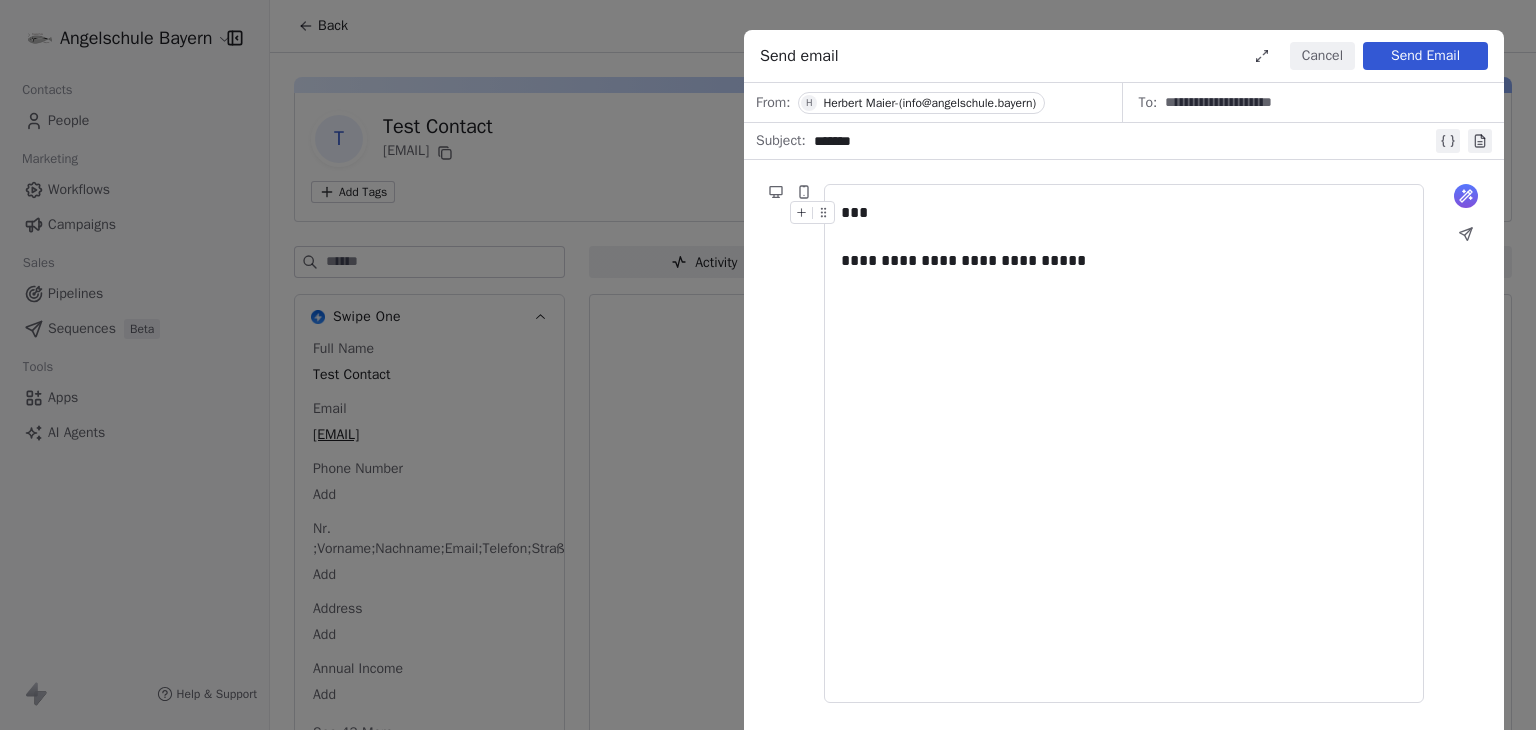 click on "Send Email" at bounding box center (1425, 56) 